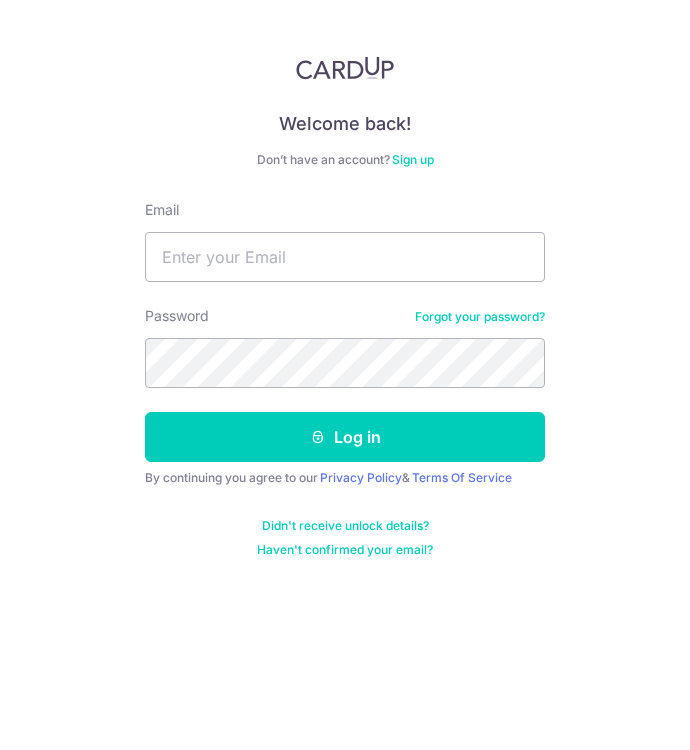 scroll, scrollTop: 0, scrollLeft: 0, axis: both 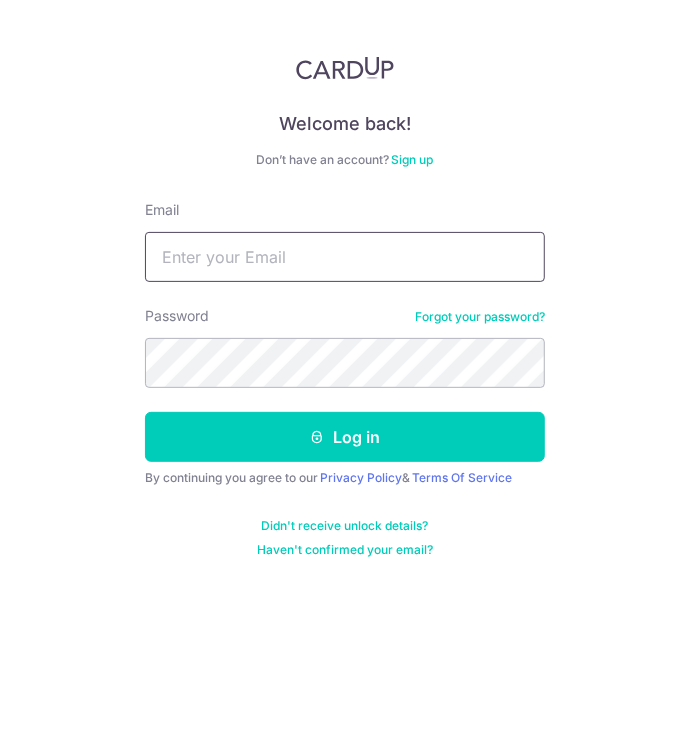 type on "simonleong01@gmail.com" 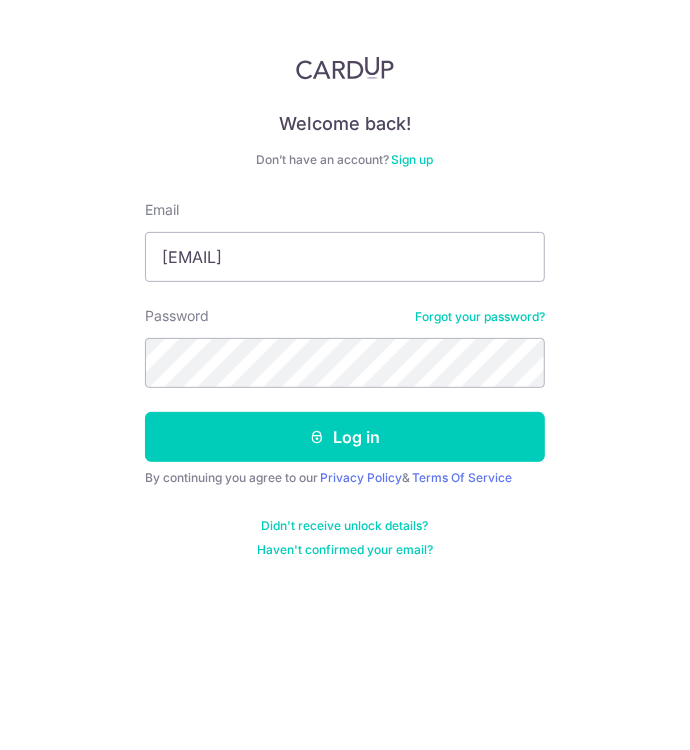 click on "Log in" at bounding box center [345, 437] 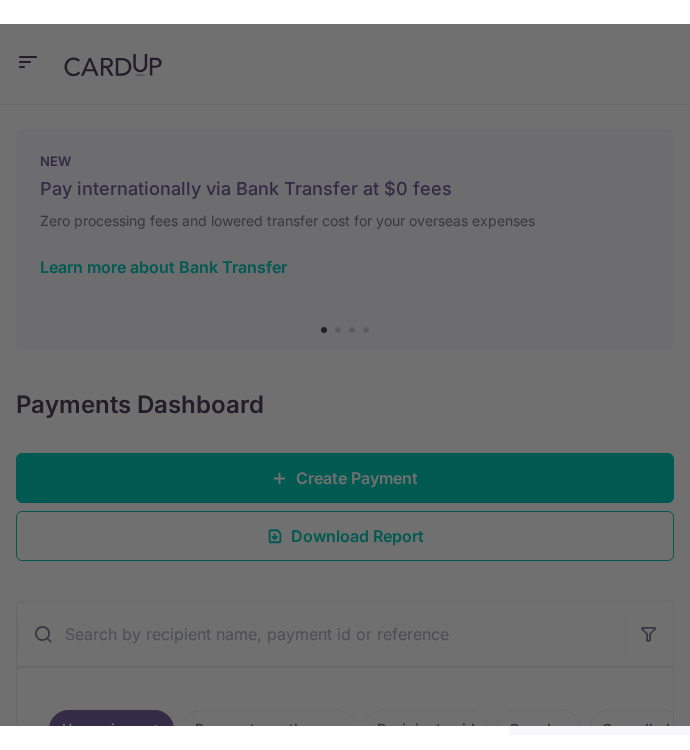 scroll, scrollTop: 0, scrollLeft: 0, axis: both 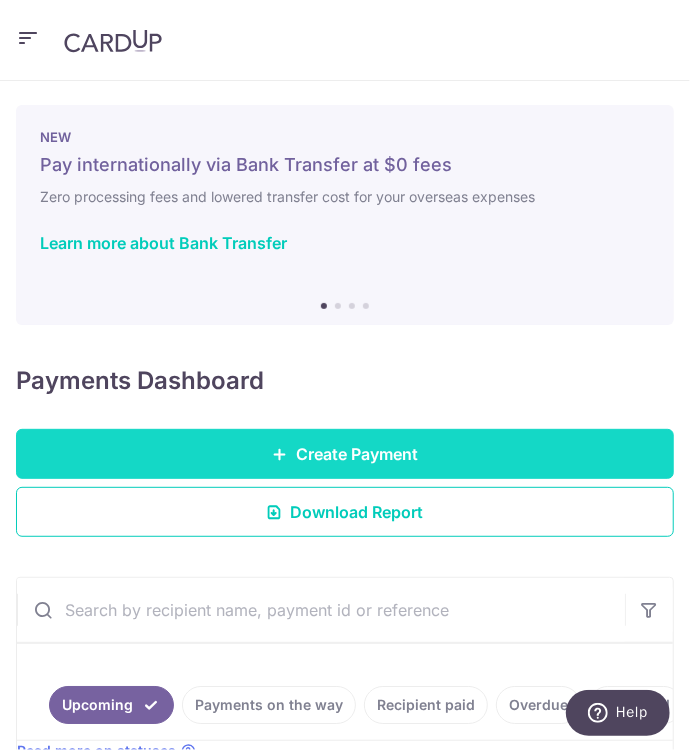 click on "Create Payment" at bounding box center [345, 454] 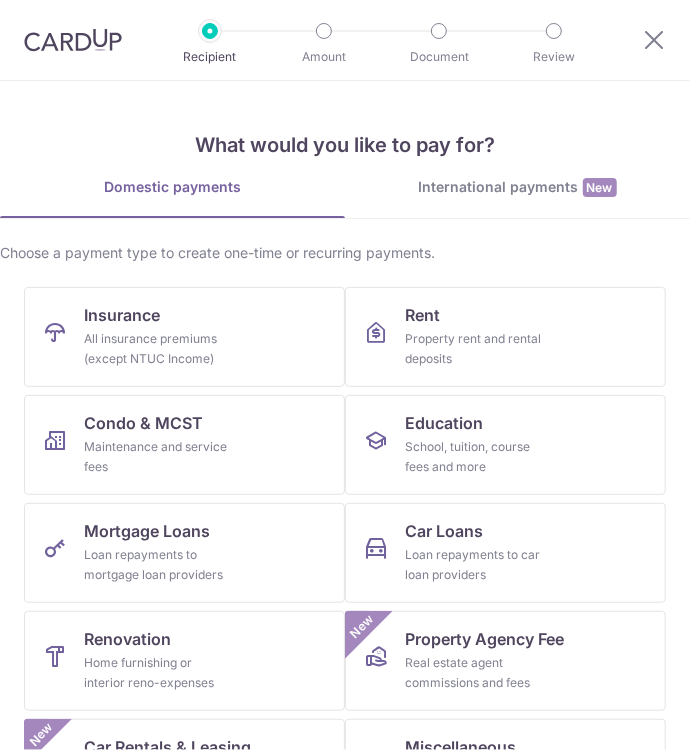 scroll, scrollTop: 0, scrollLeft: 0, axis: both 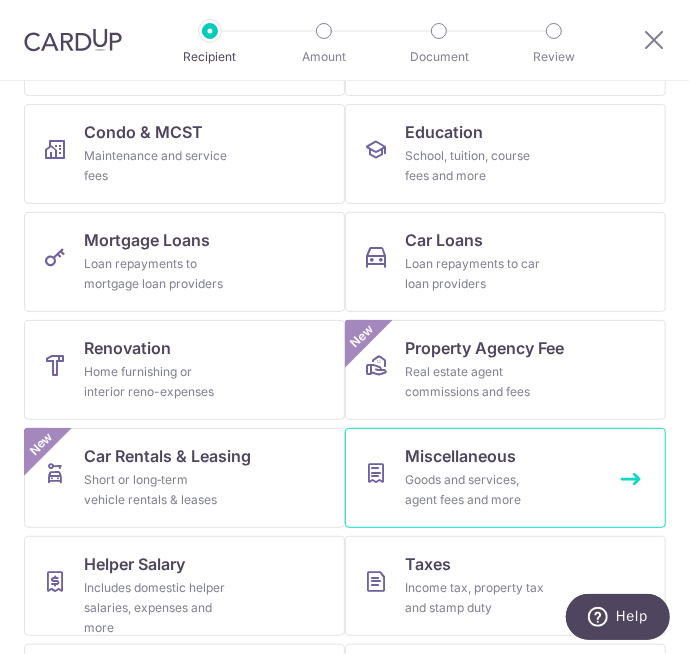 click on "Miscellaneous Goods and services, agent fees and more" at bounding box center [505, 478] 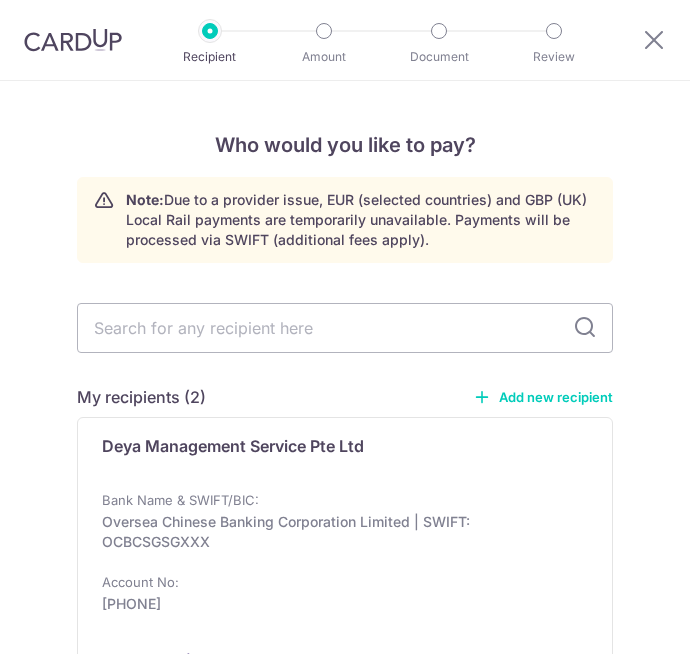 scroll, scrollTop: 0, scrollLeft: 0, axis: both 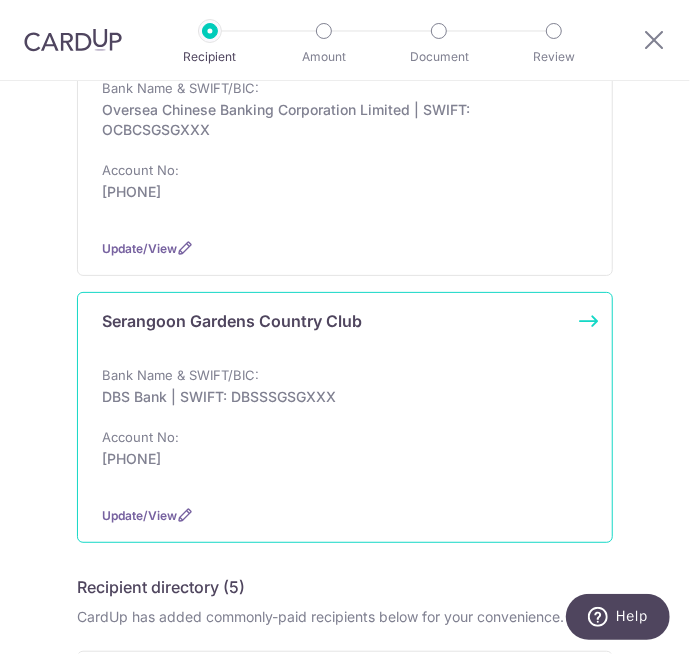 click on "Bank Name & SWIFT/BIC:
DBS Bank | SWIFT: DBSSSGSGXXX
Account No:
0470017637" at bounding box center [345, 427] 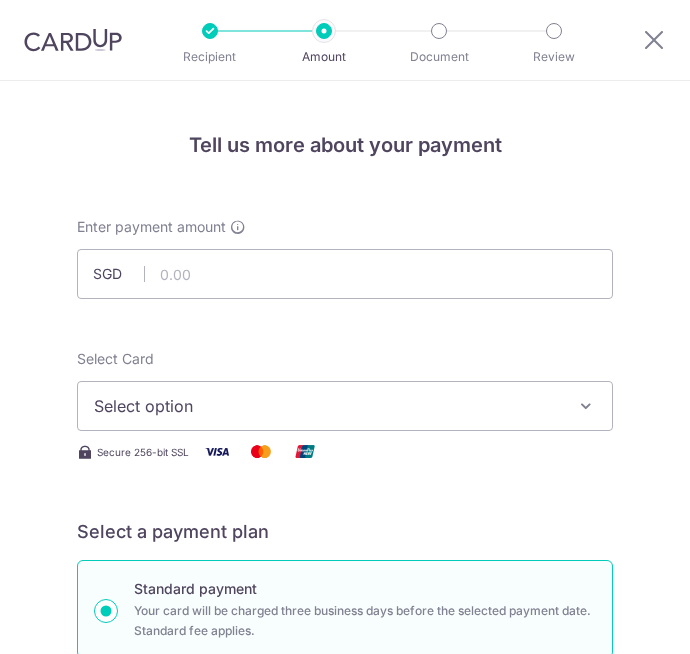 scroll, scrollTop: 0, scrollLeft: 0, axis: both 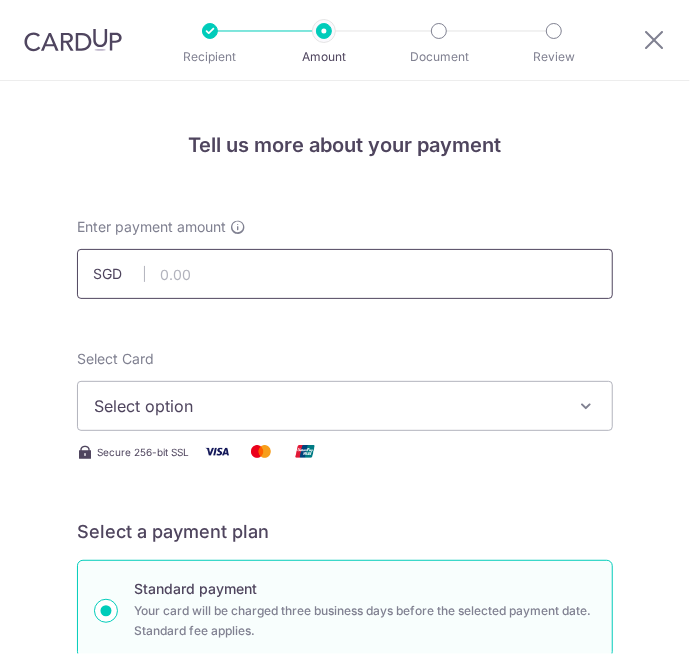 click at bounding box center (345, 274) 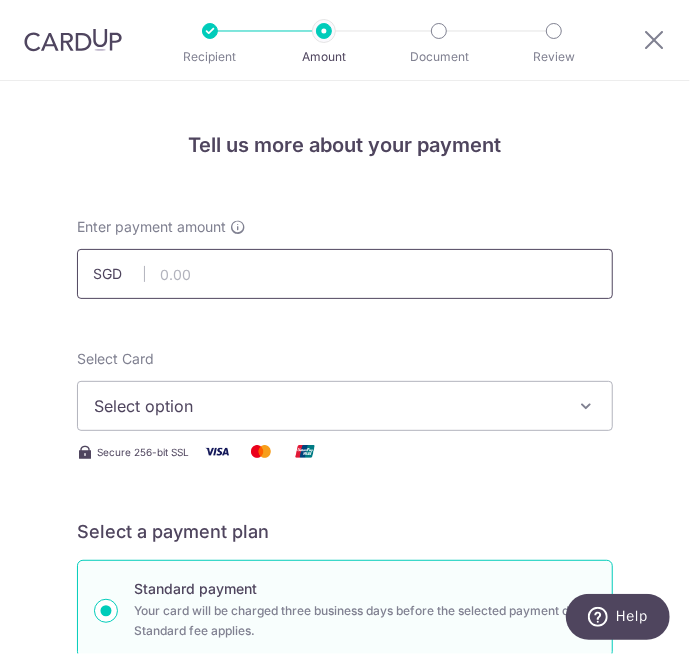 click at bounding box center [345, 274] 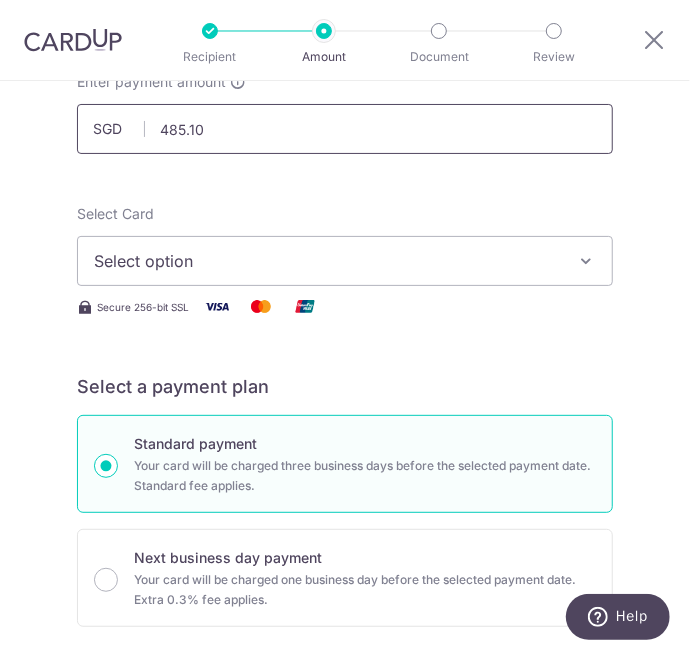 scroll, scrollTop: 145, scrollLeft: 0, axis: vertical 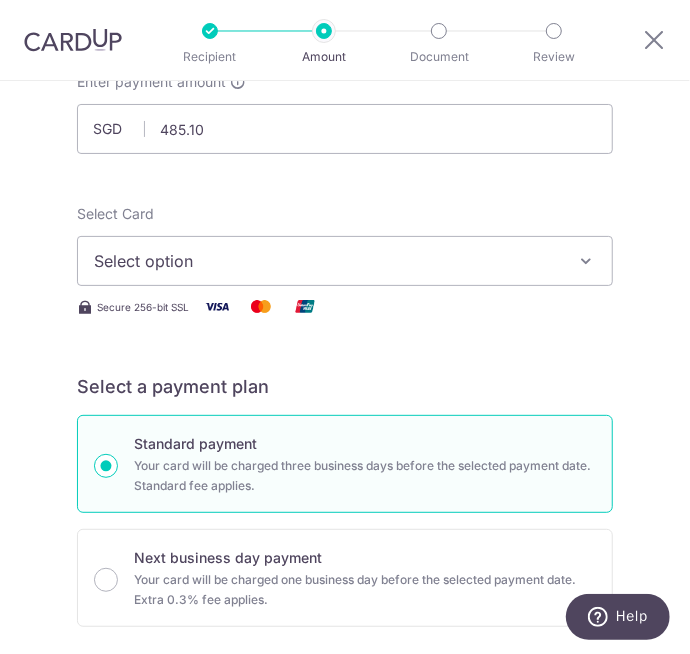 click on "Select option" at bounding box center (331, 261) 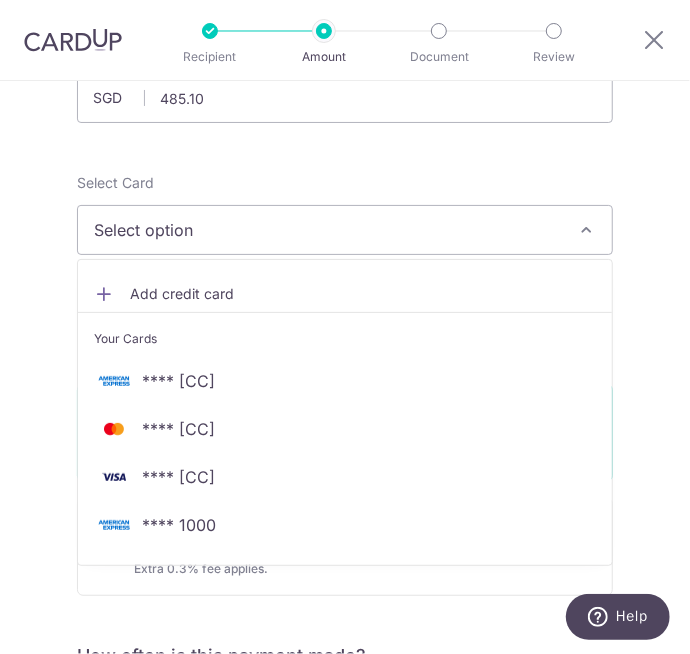 scroll, scrollTop: 188, scrollLeft: 0, axis: vertical 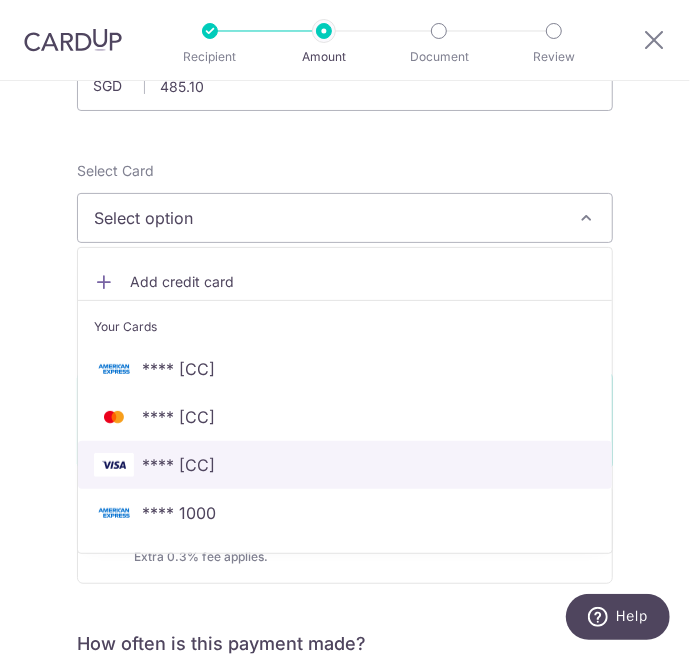 click on "**** 3494" at bounding box center (178, 465) 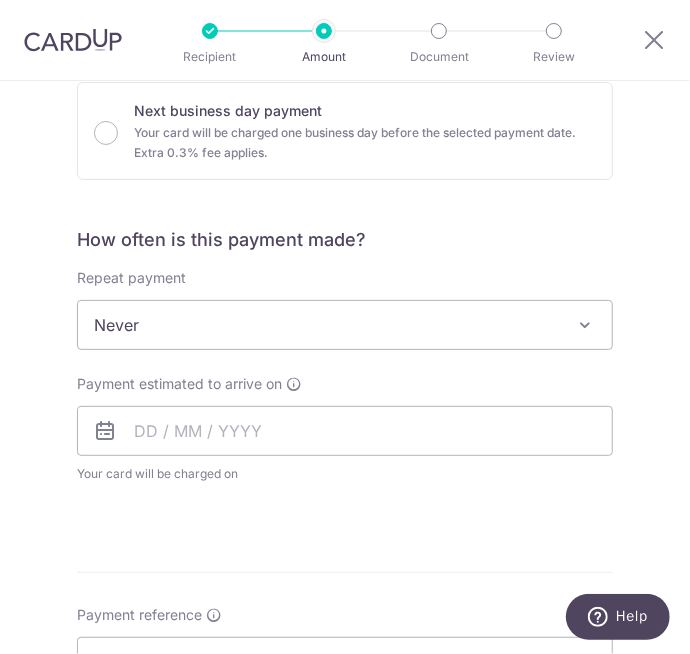scroll, scrollTop: 593, scrollLeft: 0, axis: vertical 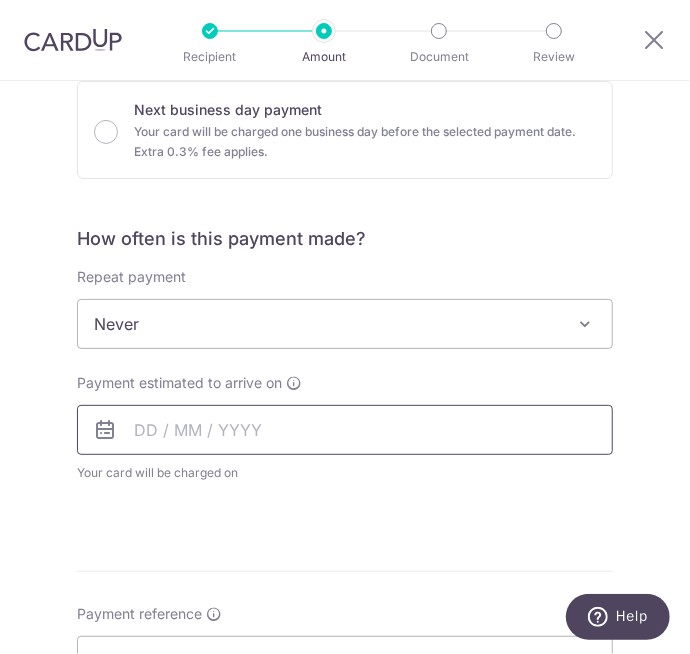 click at bounding box center [345, 430] 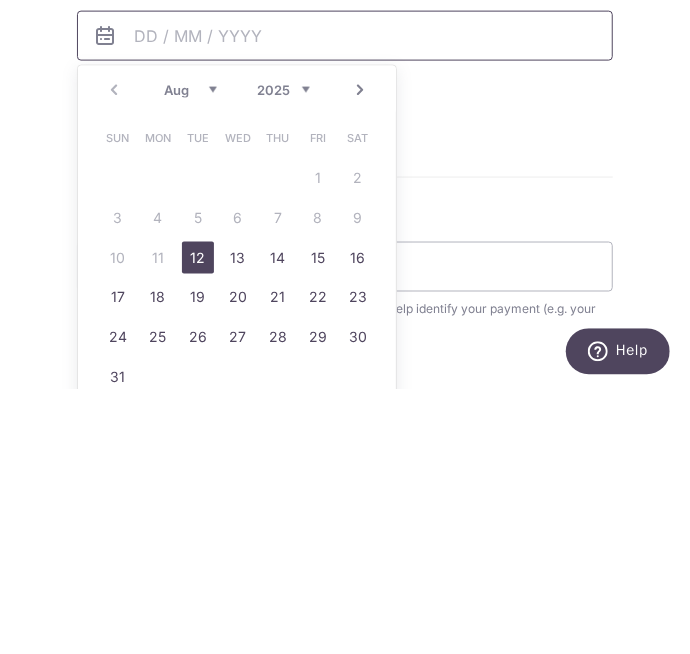 scroll, scrollTop: 718, scrollLeft: 0, axis: vertical 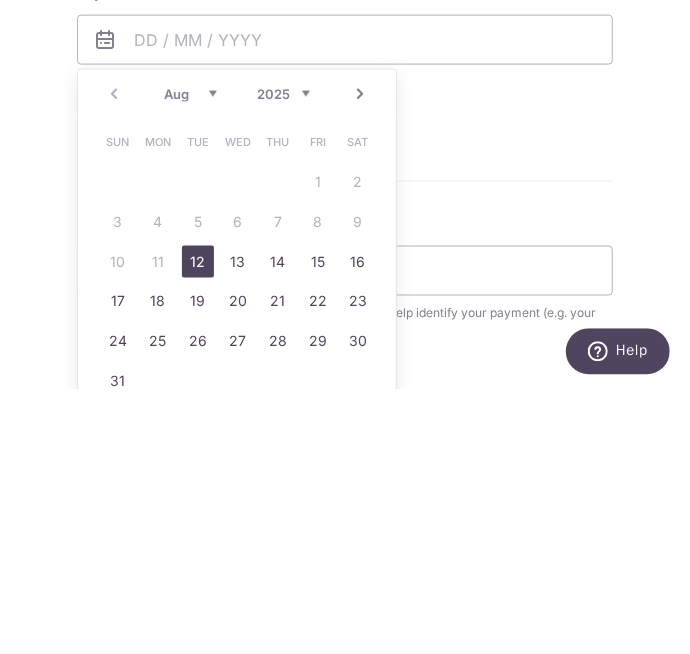 click on "12" at bounding box center [198, 527] 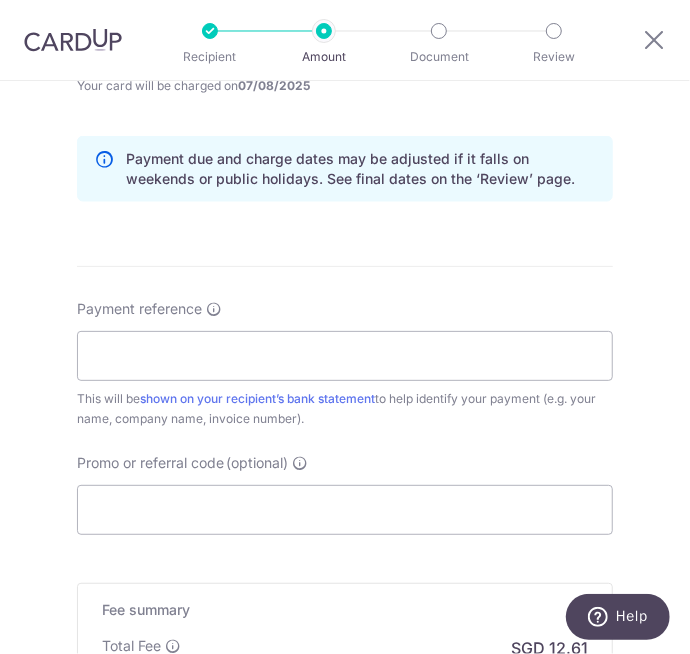 scroll, scrollTop: 1004, scrollLeft: 0, axis: vertical 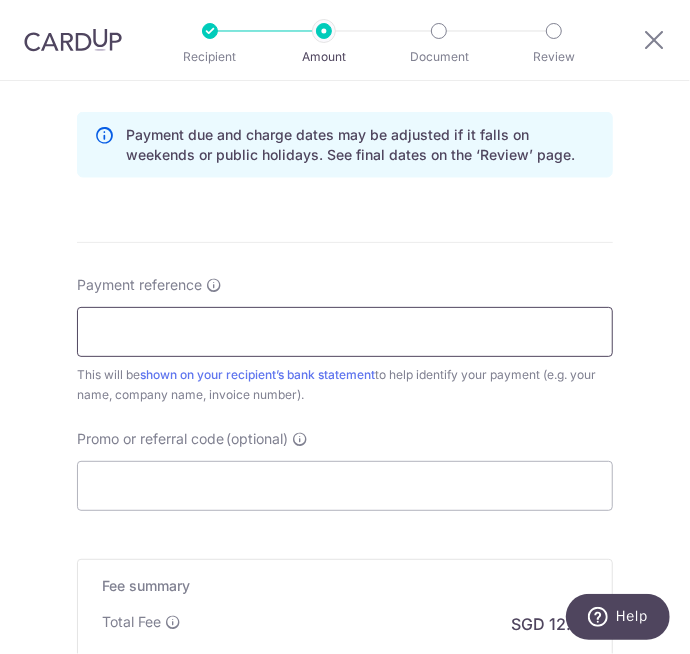 click on "Payment reference" at bounding box center (345, 332) 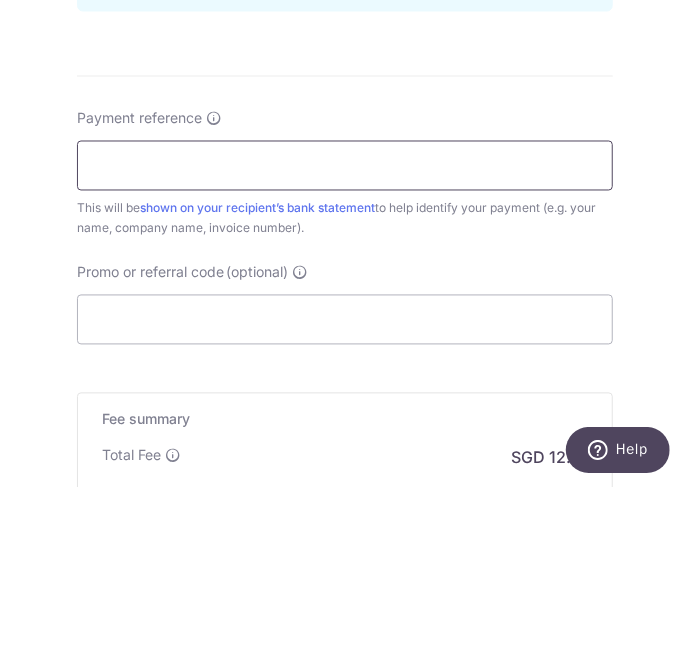 type on "L3491" 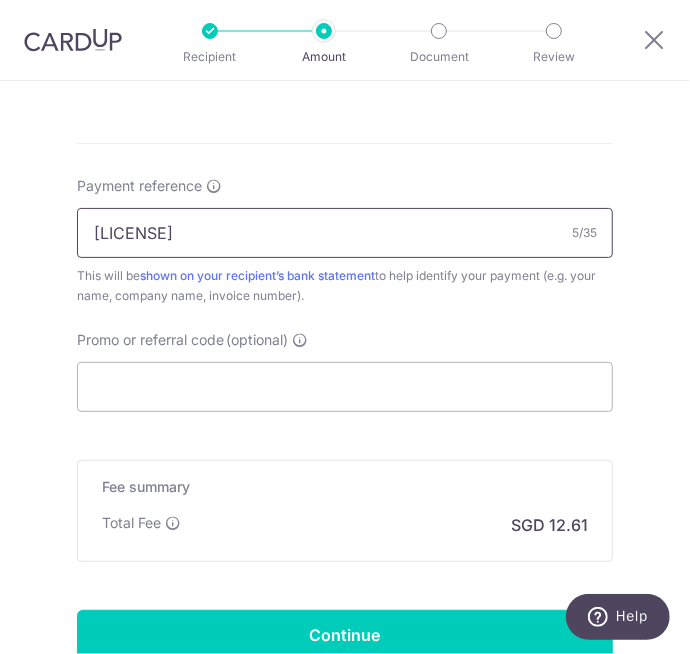scroll, scrollTop: 1110, scrollLeft: 0, axis: vertical 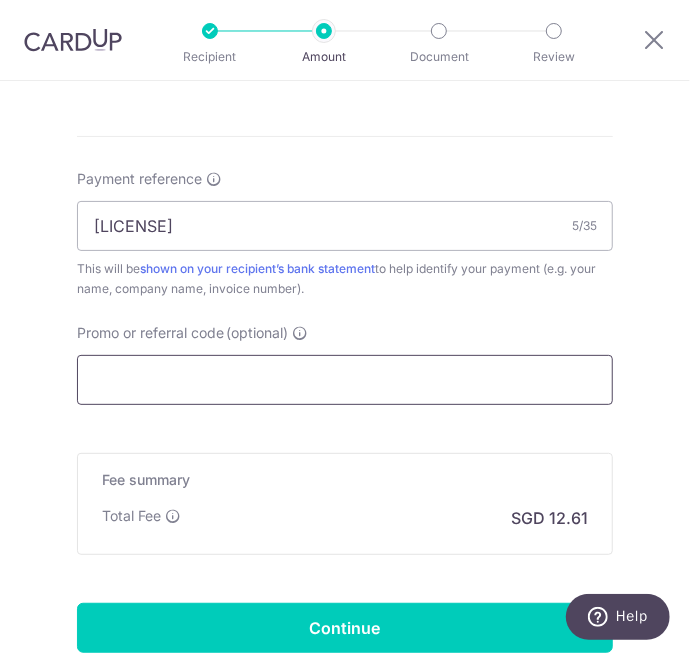 click on "Promo or referral code
(optional)" at bounding box center [345, 380] 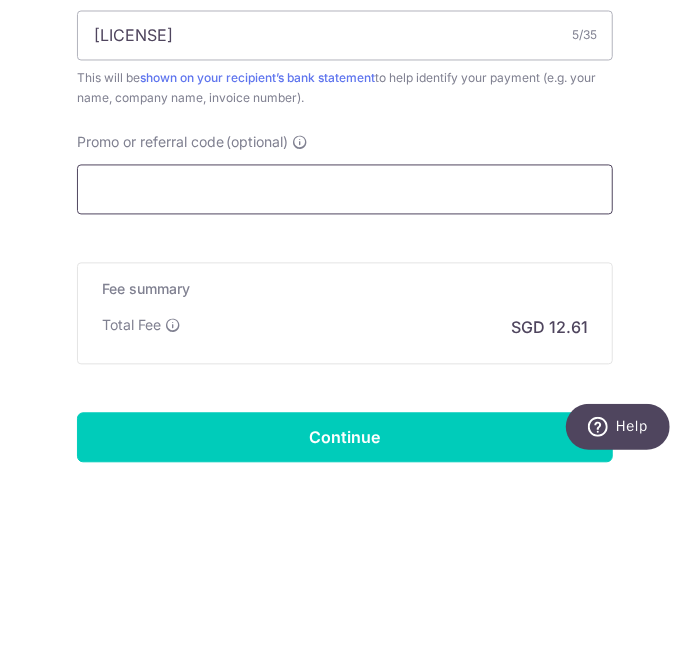 click on "Promo or referral code
(optional)" at bounding box center [345, 380] 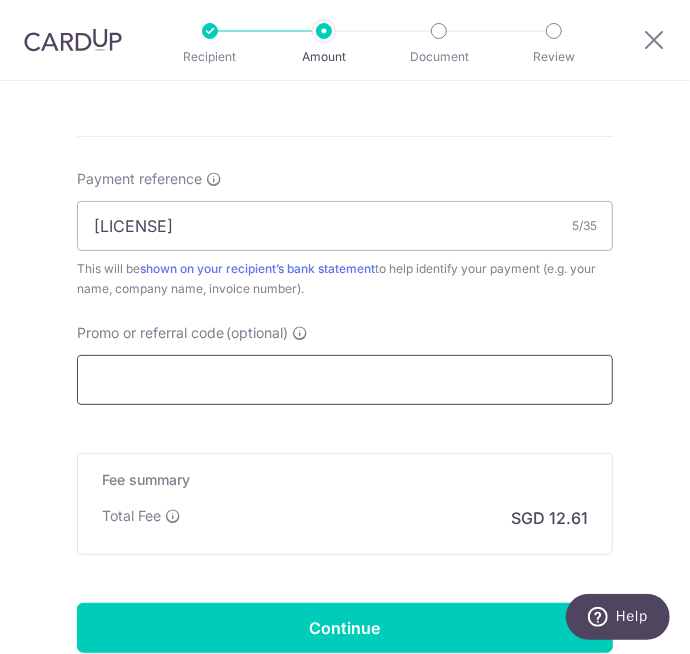 click on "Promo or referral code
(optional)" at bounding box center (345, 380) 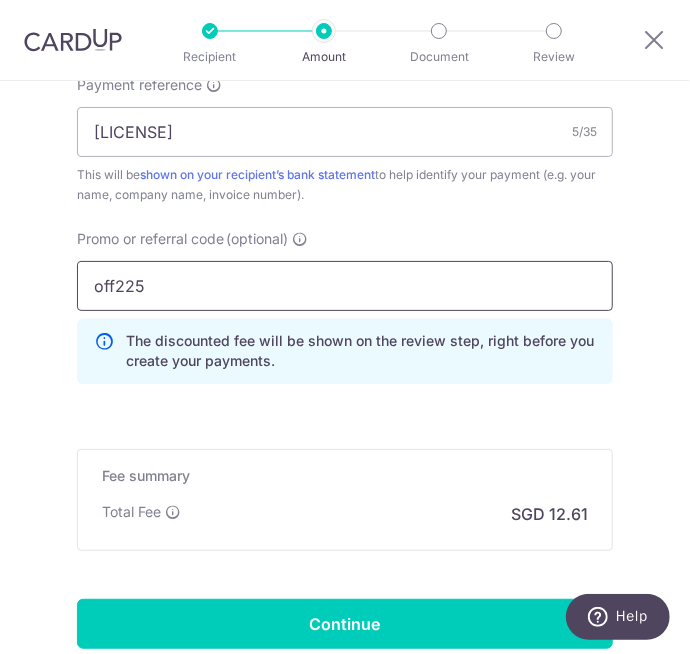 scroll, scrollTop: 1298, scrollLeft: 0, axis: vertical 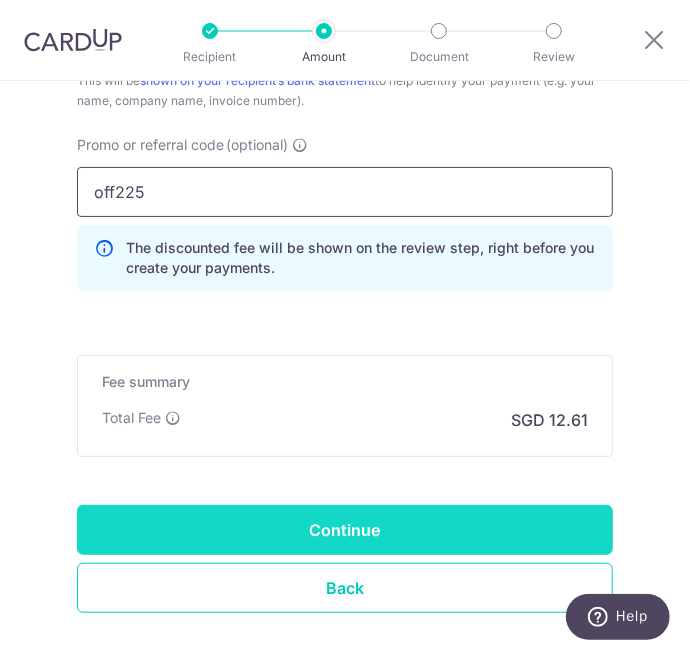 type on "off225" 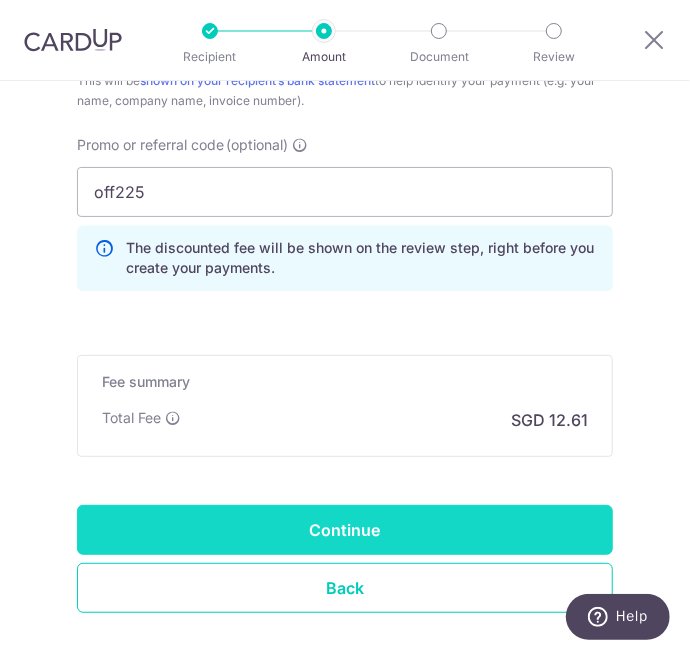 click on "Continue" at bounding box center [345, 530] 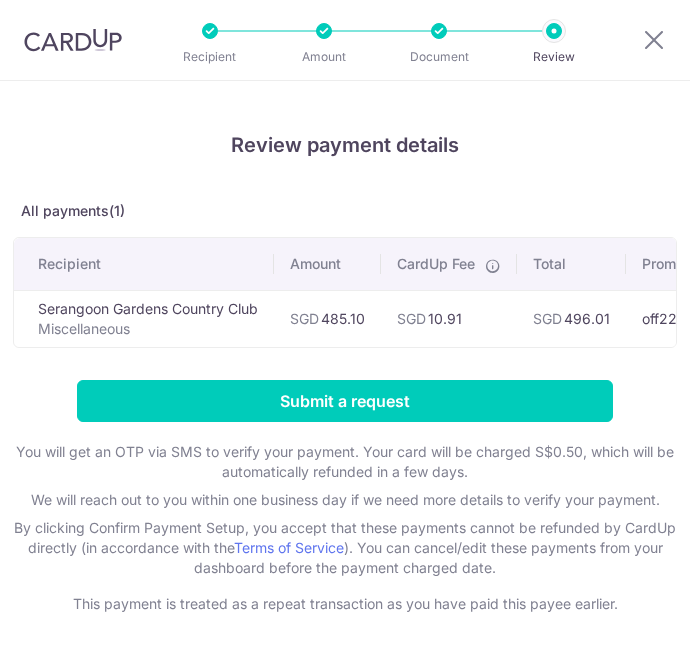 scroll, scrollTop: 0, scrollLeft: 0, axis: both 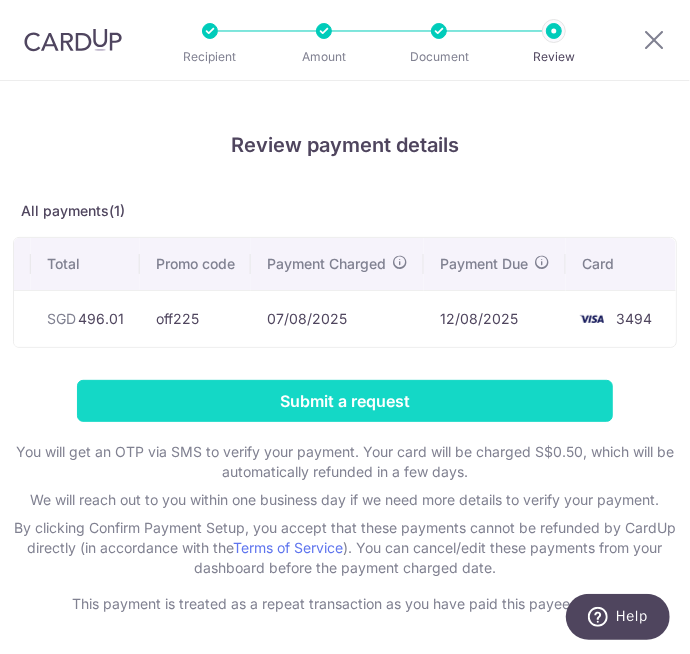 click on "Submit a request" at bounding box center (345, 401) 